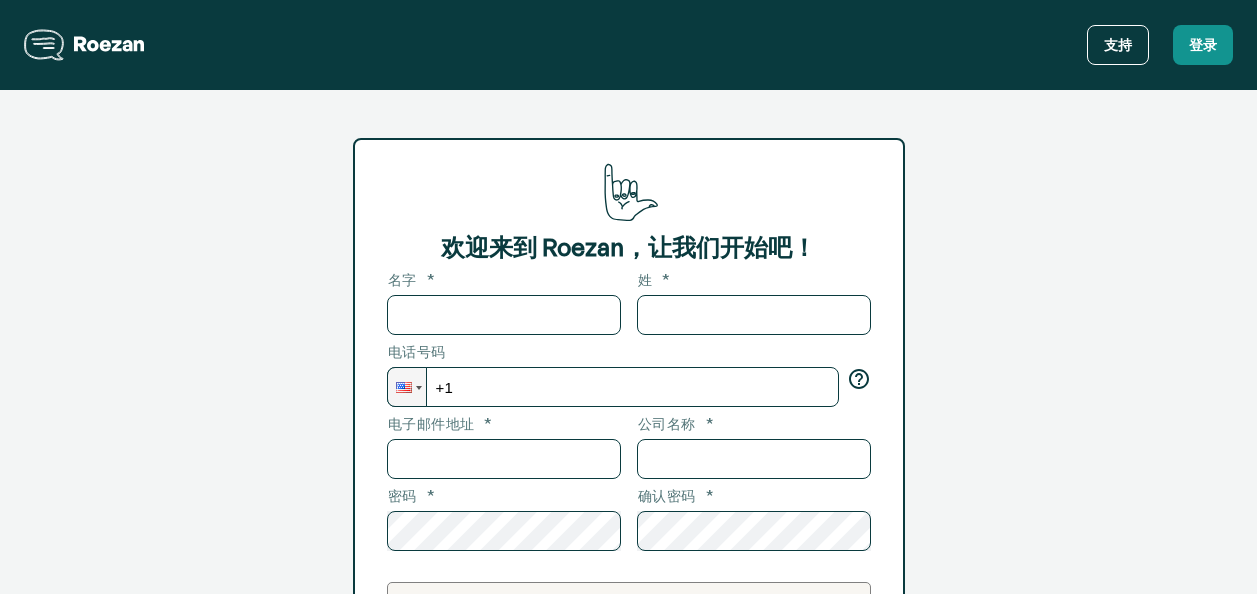 scroll, scrollTop: 0, scrollLeft: 0, axis: both 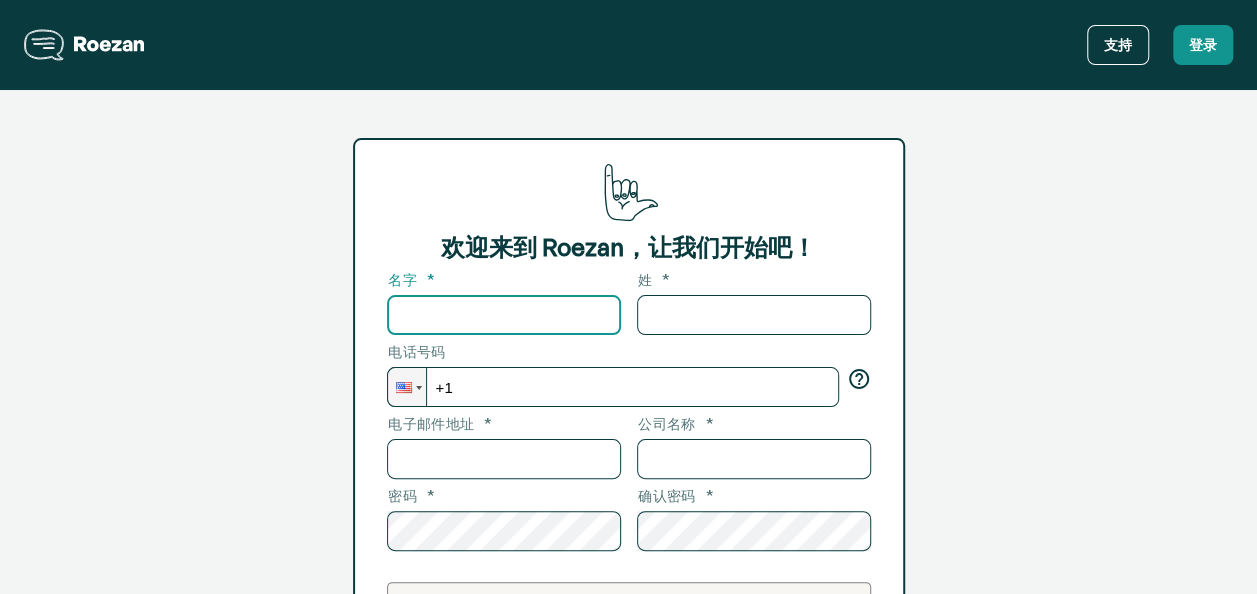 click at bounding box center (504, 315) 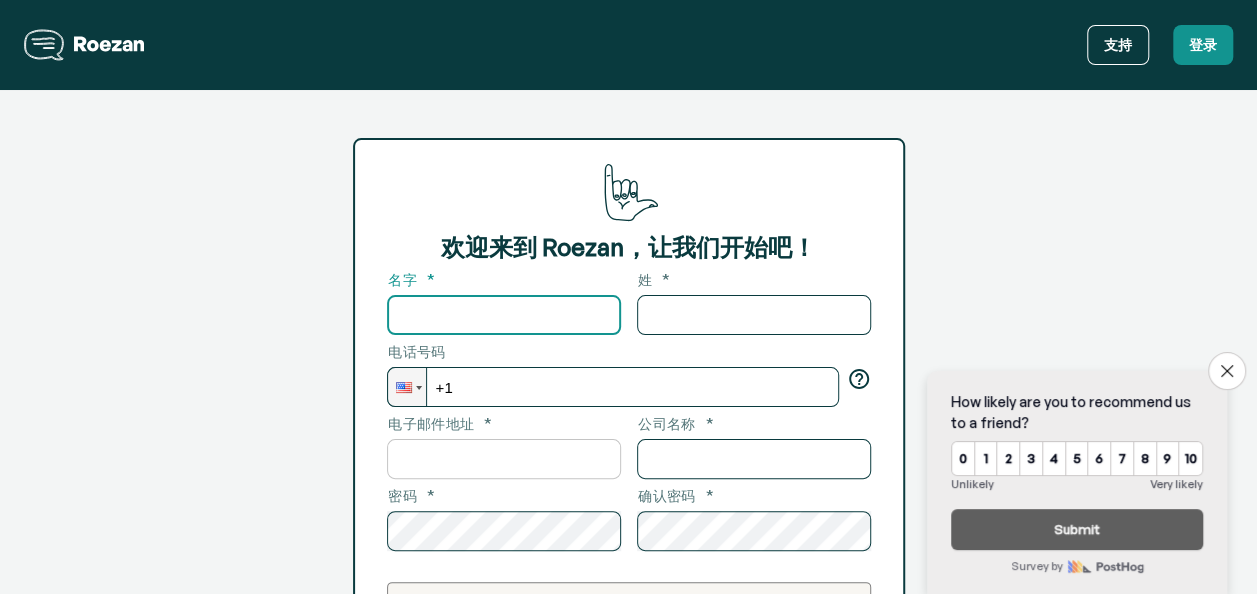 click at bounding box center (504, 459) 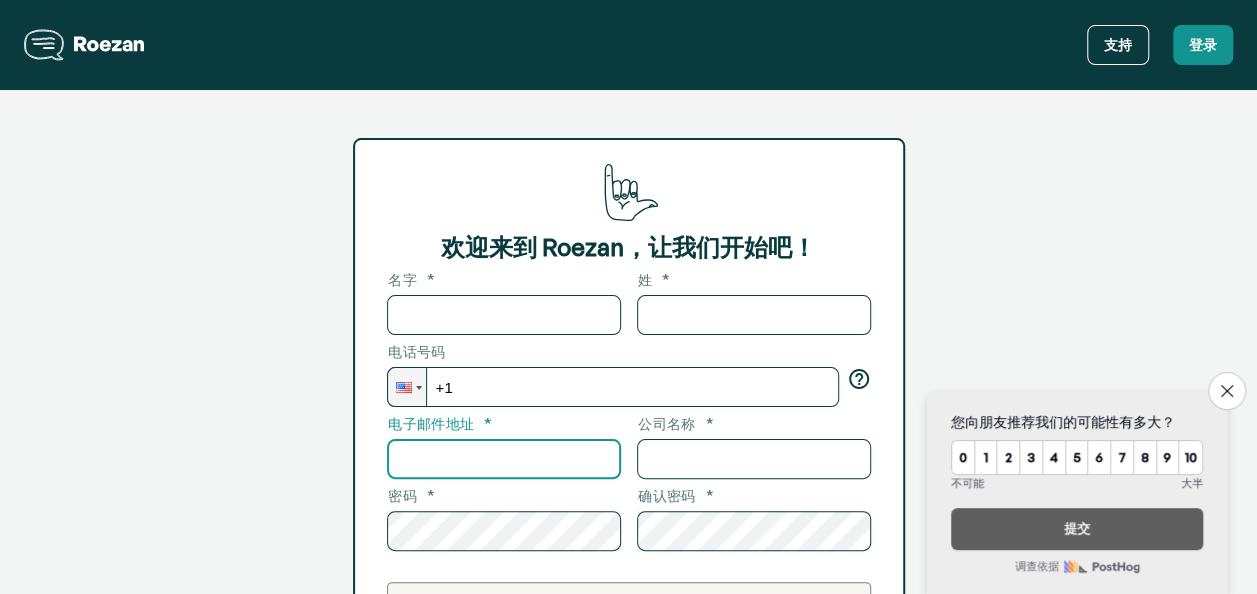 scroll, scrollTop: 0, scrollLeft: 0, axis: both 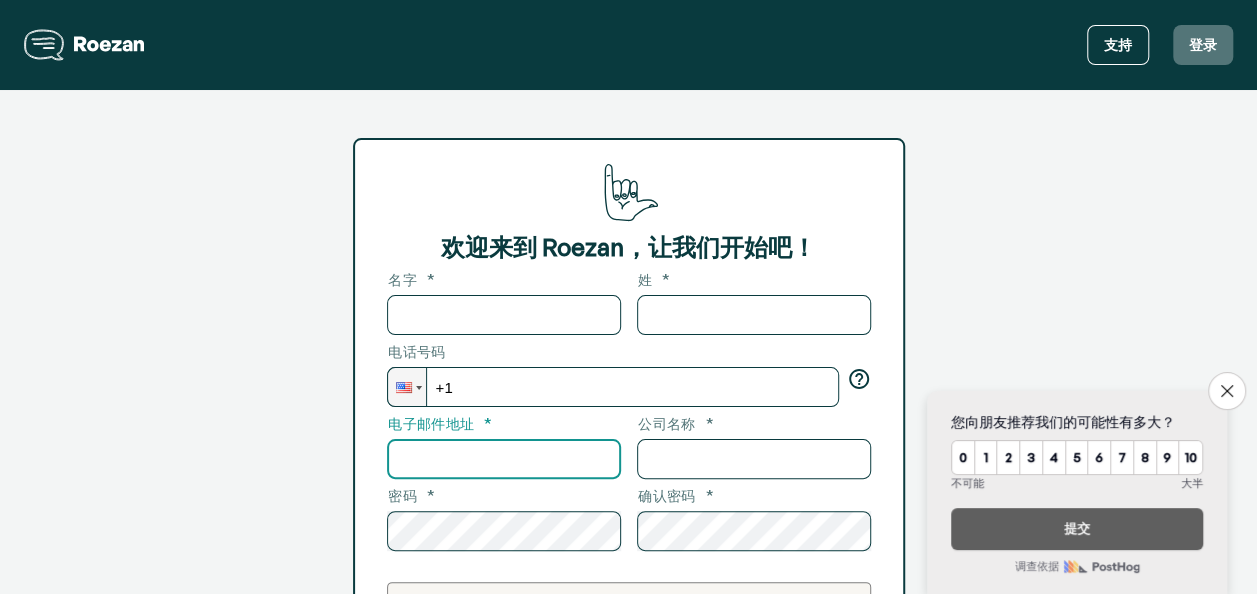 click on "登录" at bounding box center [1203, 45] 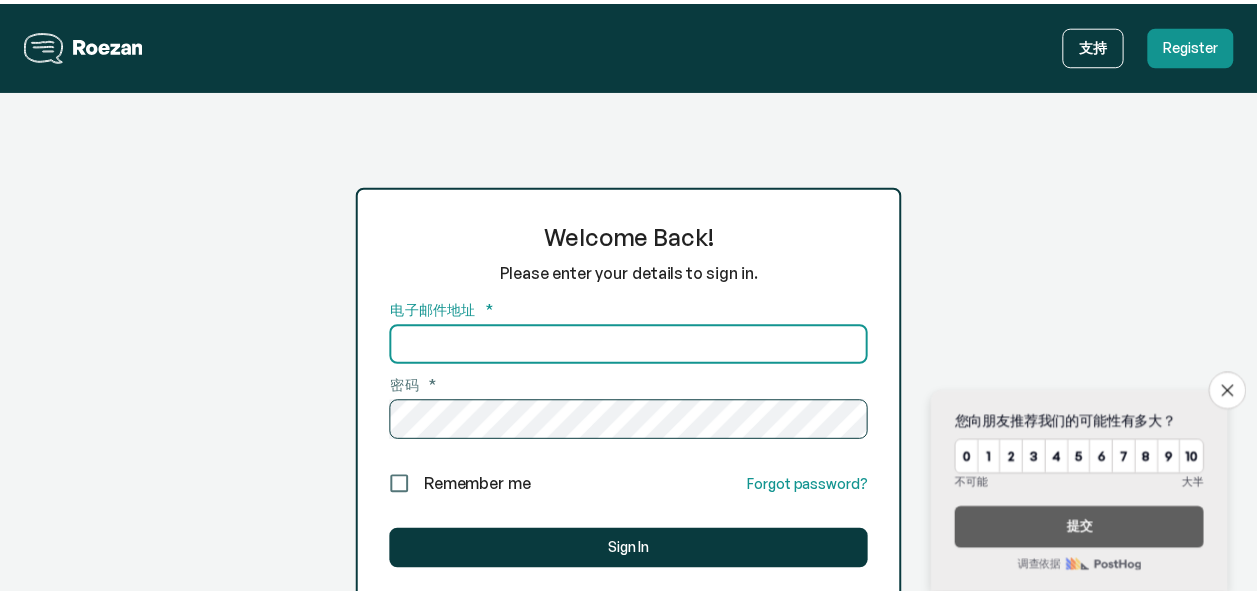 scroll, scrollTop: 182, scrollLeft: 0, axis: vertical 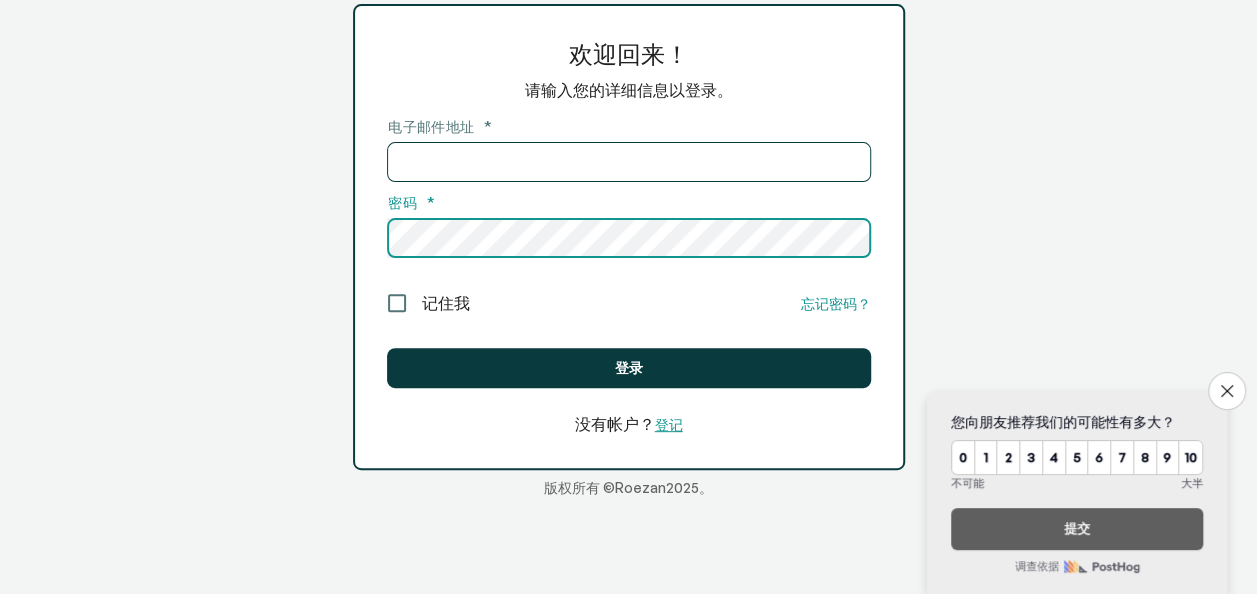 click on "登记" at bounding box center [669, 424] 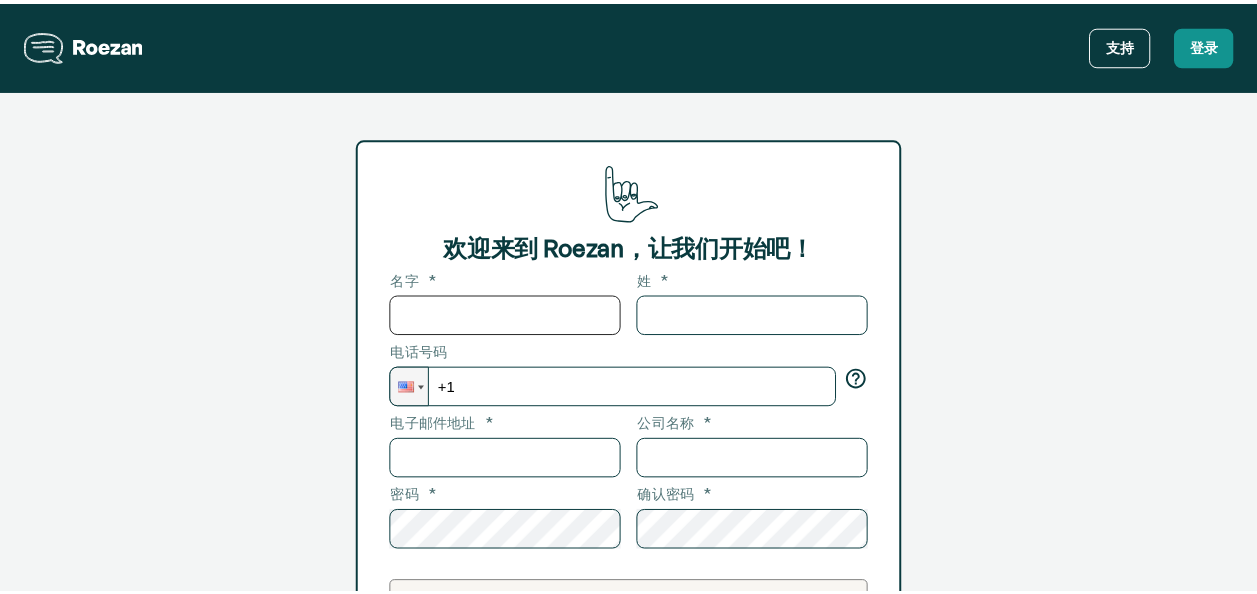 scroll, scrollTop: 0, scrollLeft: 0, axis: both 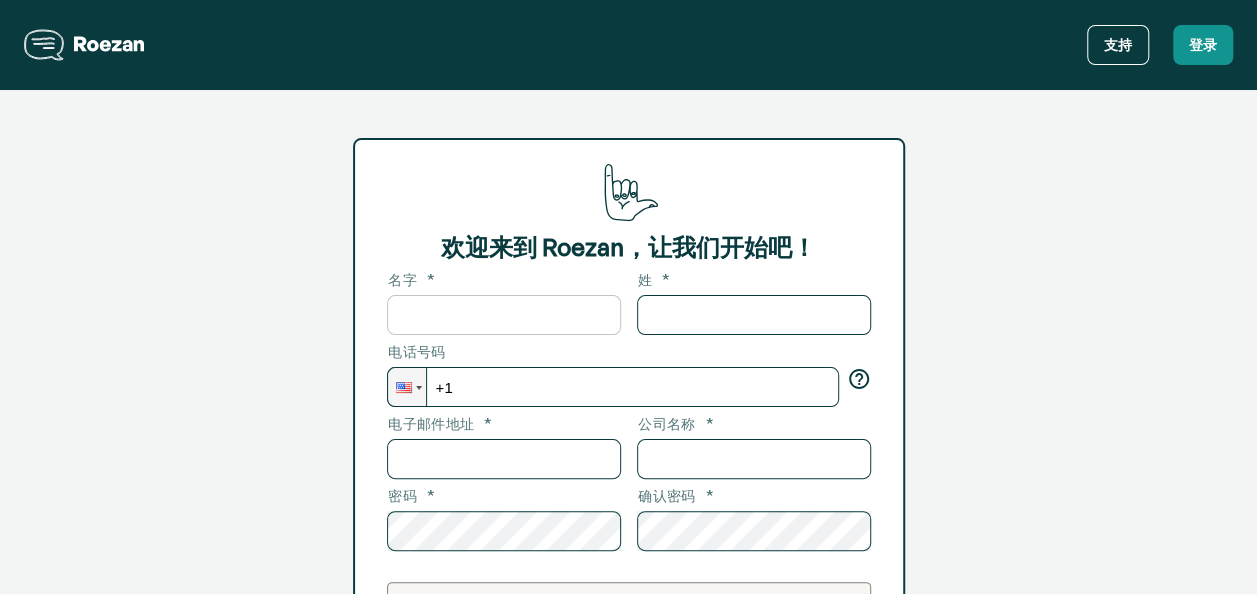 click at bounding box center (504, 315) 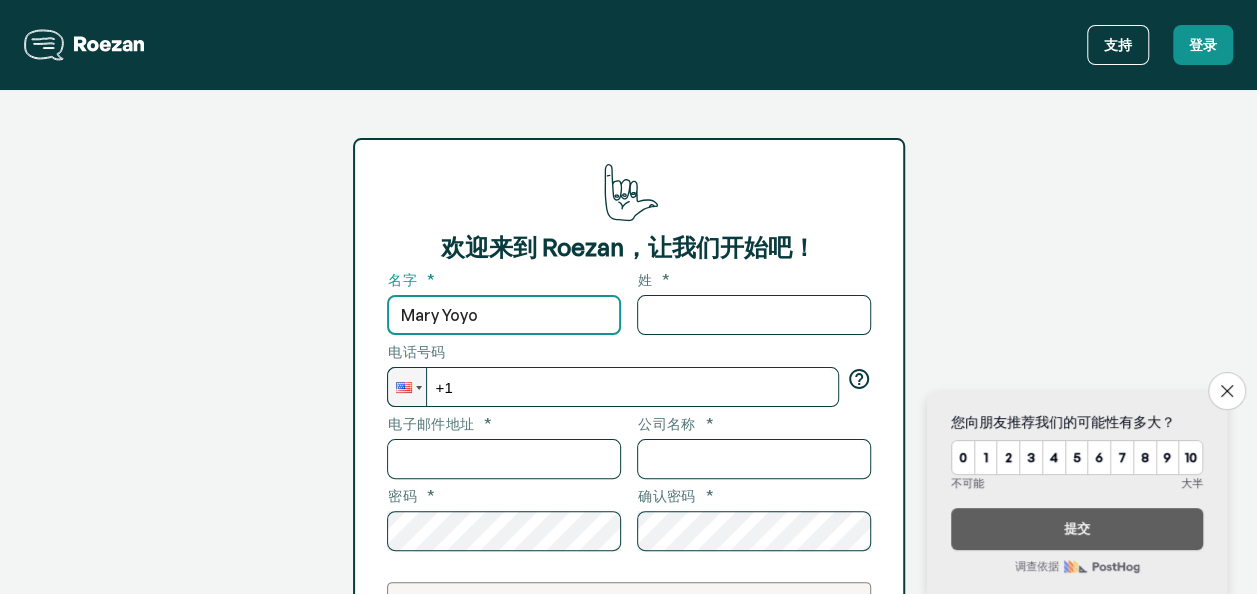 drag, startPoint x: 438, startPoint y: 316, endPoint x: 545, endPoint y: 319, distance: 107.042046 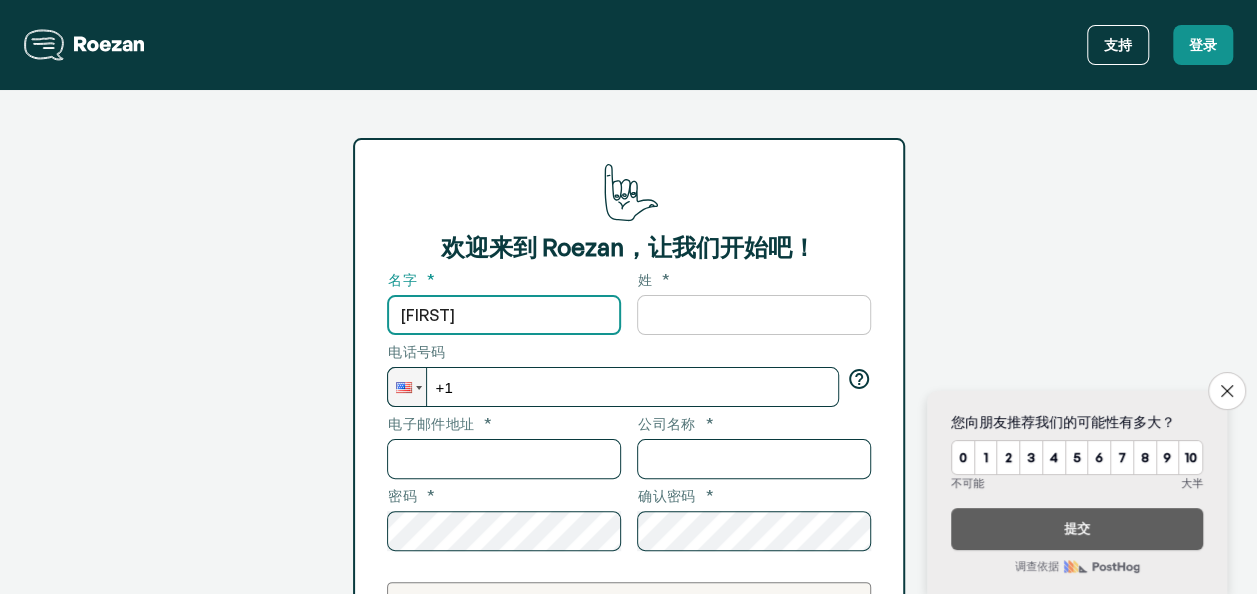 type on "[FIRST]" 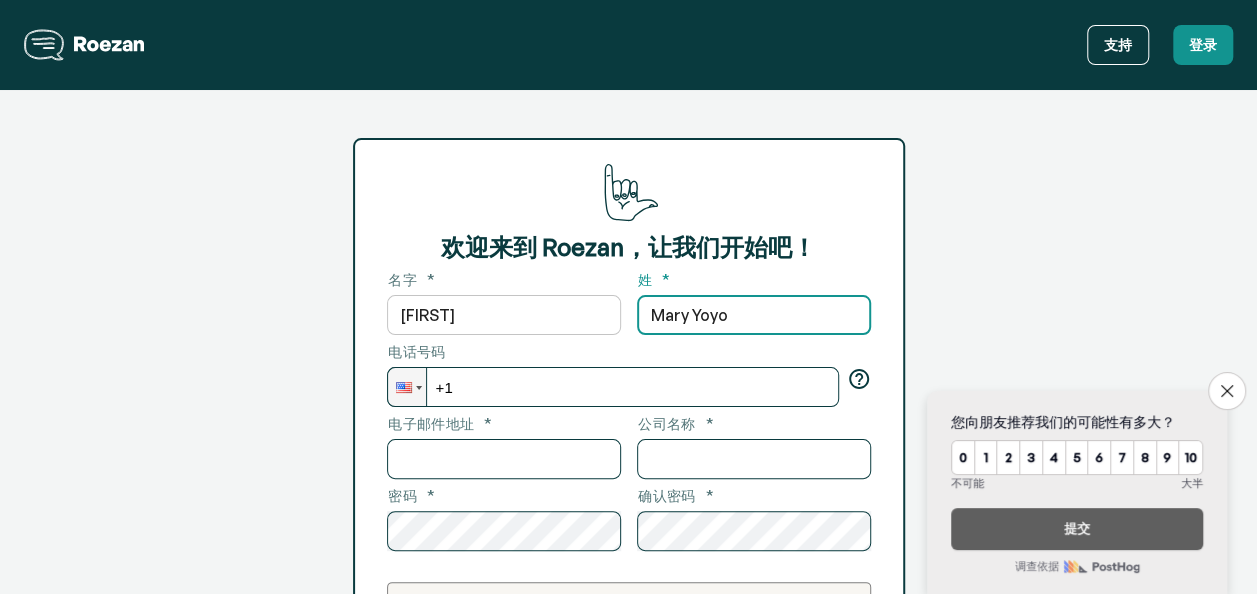 drag, startPoint x: 690, startPoint y: 312, endPoint x: 567, endPoint y: 315, distance: 123.03658 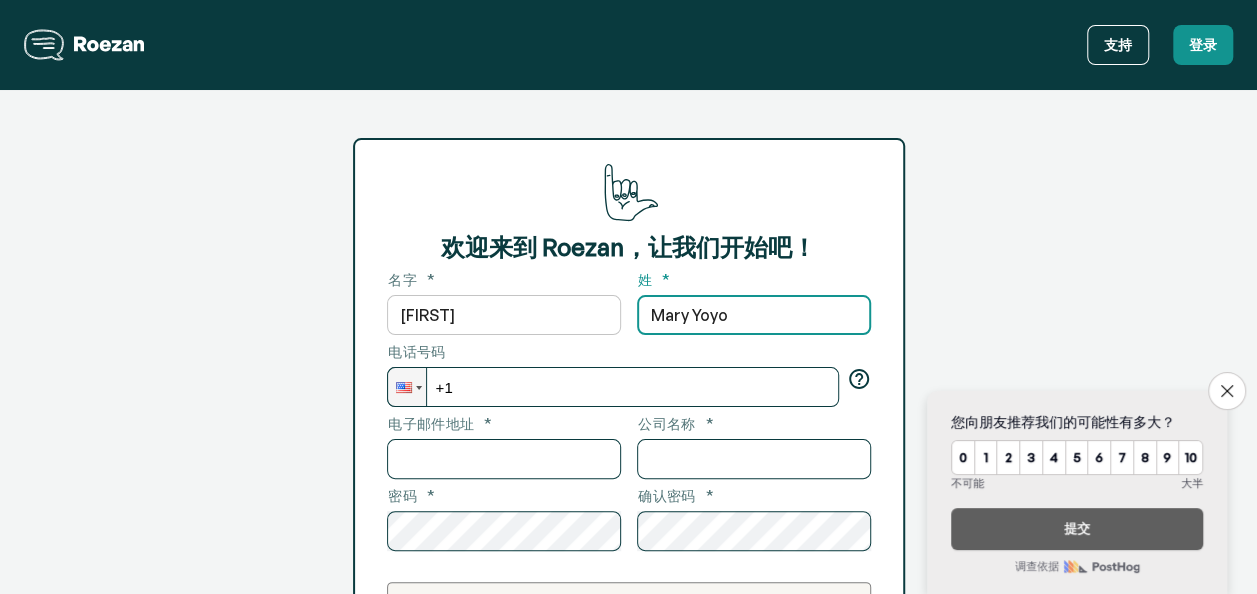 click on "欢迎来到 Roezan，让我们开始吧！ 名字   * [FIRST] ​ 姓   * [LAST] ​ 电话号码 Phone [PHONE] 电子邮件地址   * [EMAIL] 公司名称   * [COMPANY] 密码   * [PASSWORD] 确认密码   * [PASSWORD] 14 天试用期后，您将自动加入我们的 Starter 计划（50 美元/月）。随时升级或取消。 完成注册" at bounding box center (621, 425) 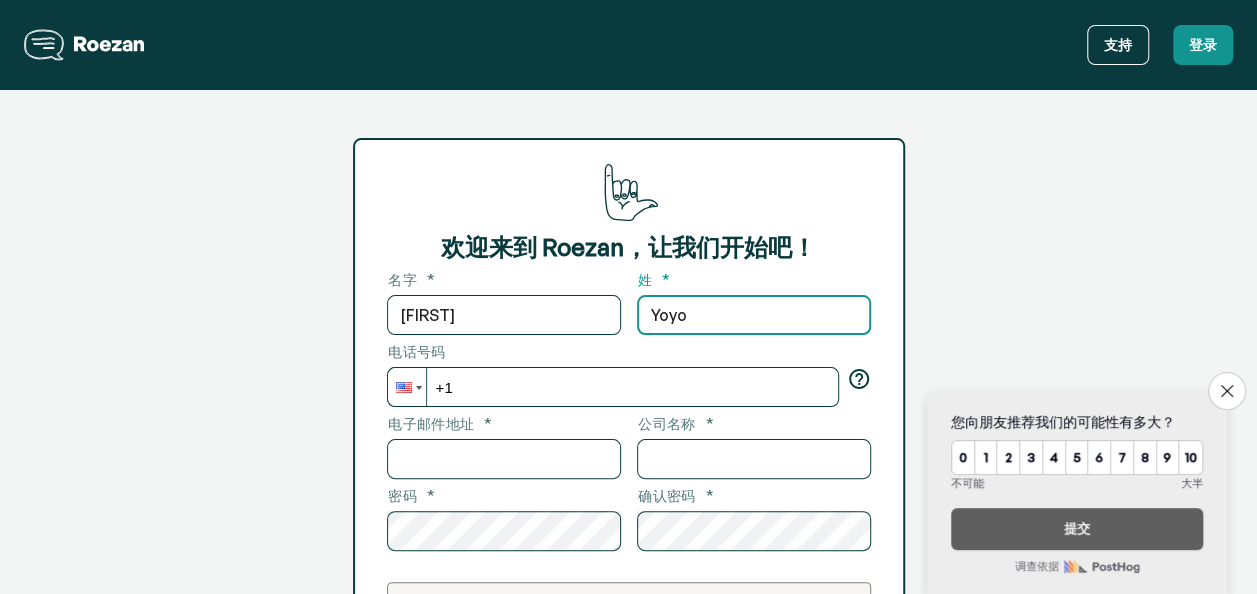 type on "Yoyo" 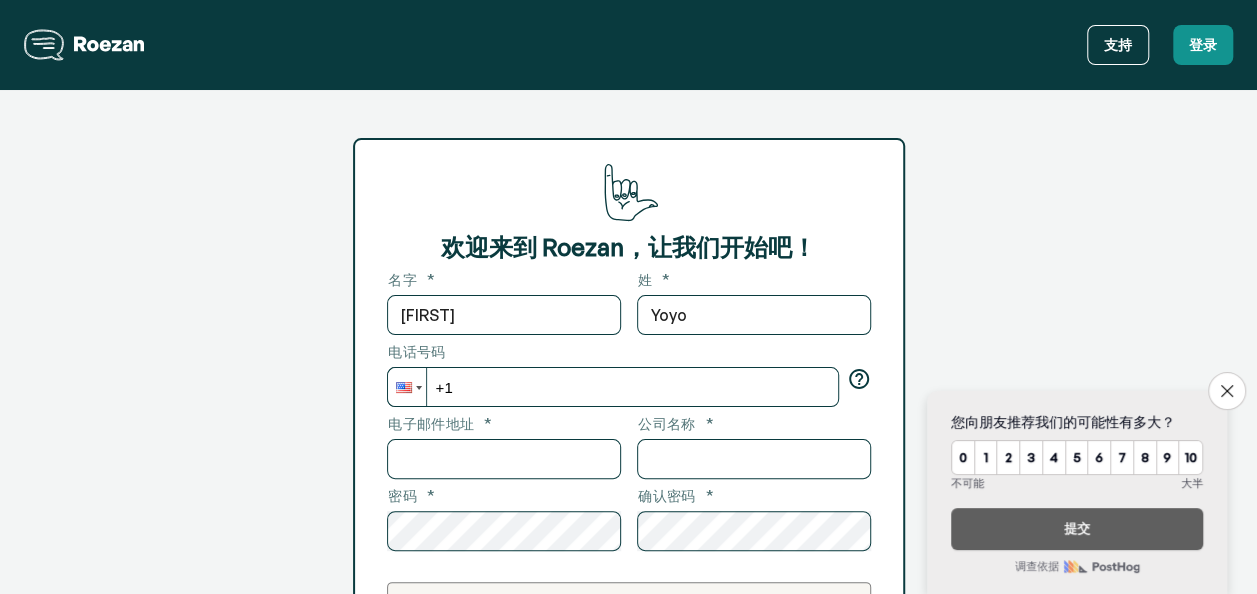 click at bounding box center [404, 387] 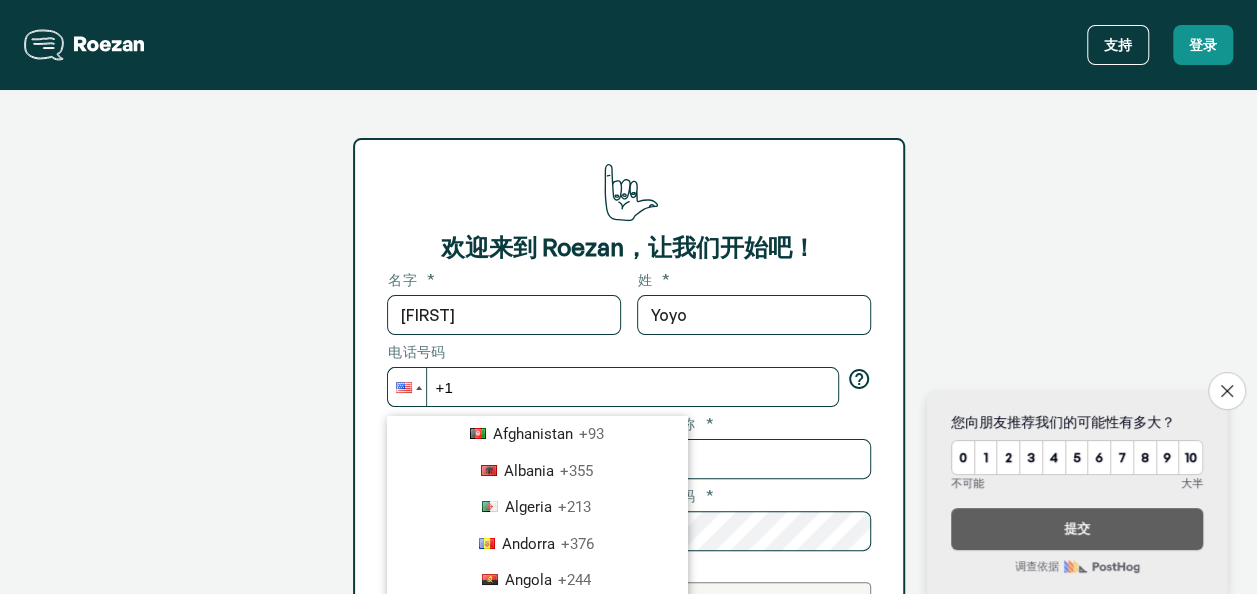 scroll, scrollTop: 22, scrollLeft: 0, axis: vertical 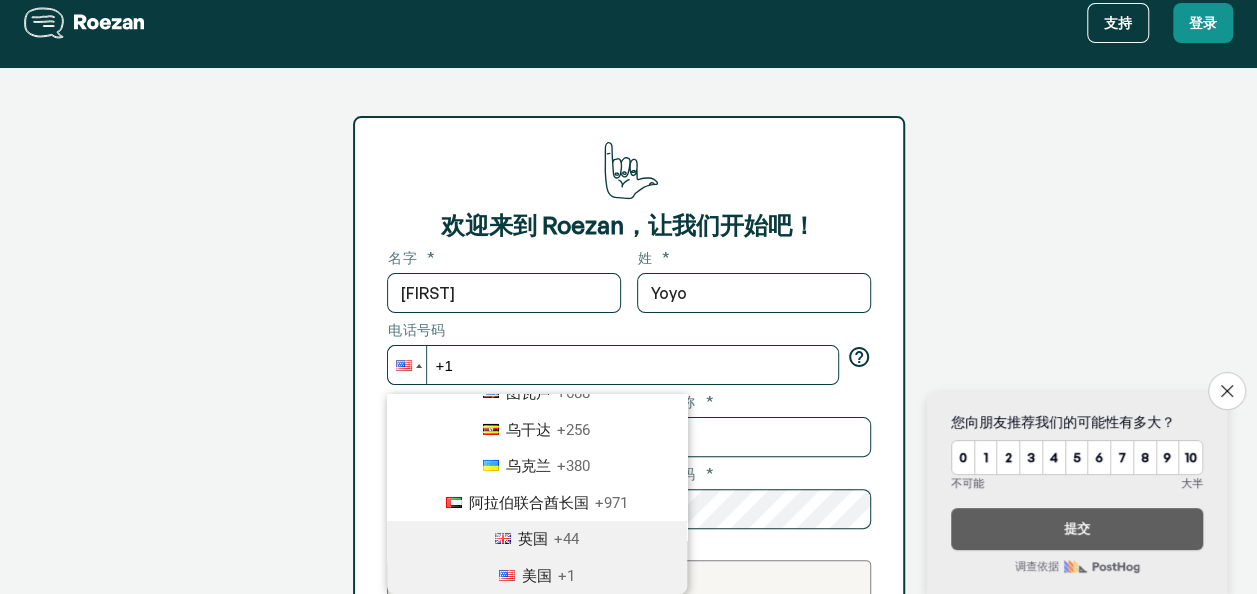 click on "英国" at bounding box center (533, 539) 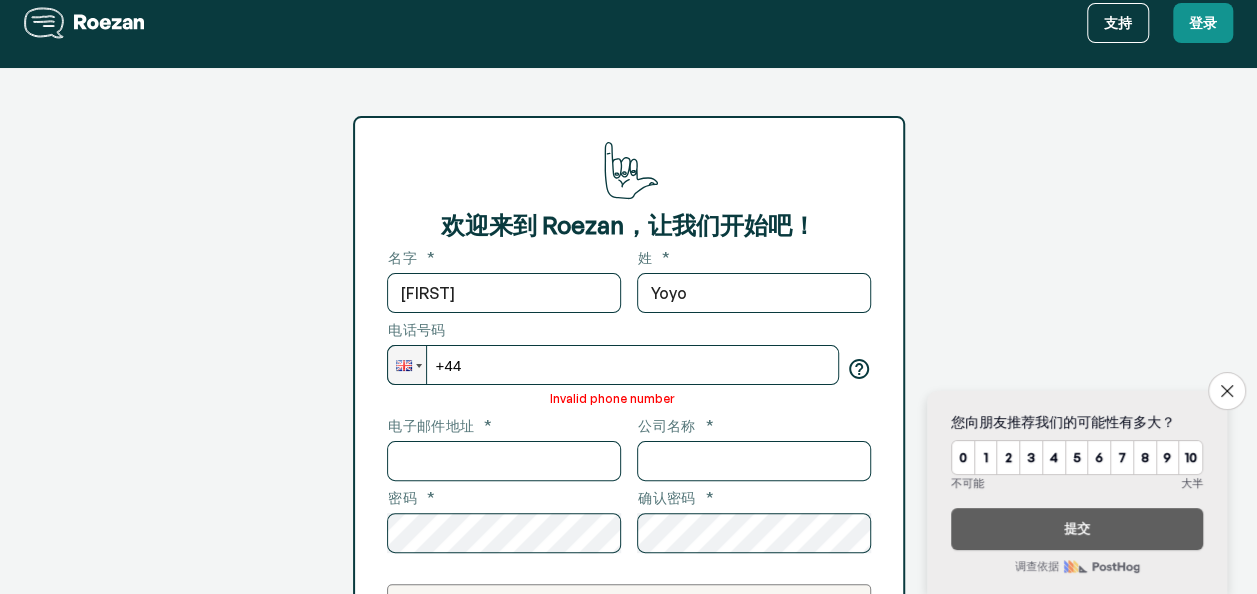 click on "+44" at bounding box center (613, 365) 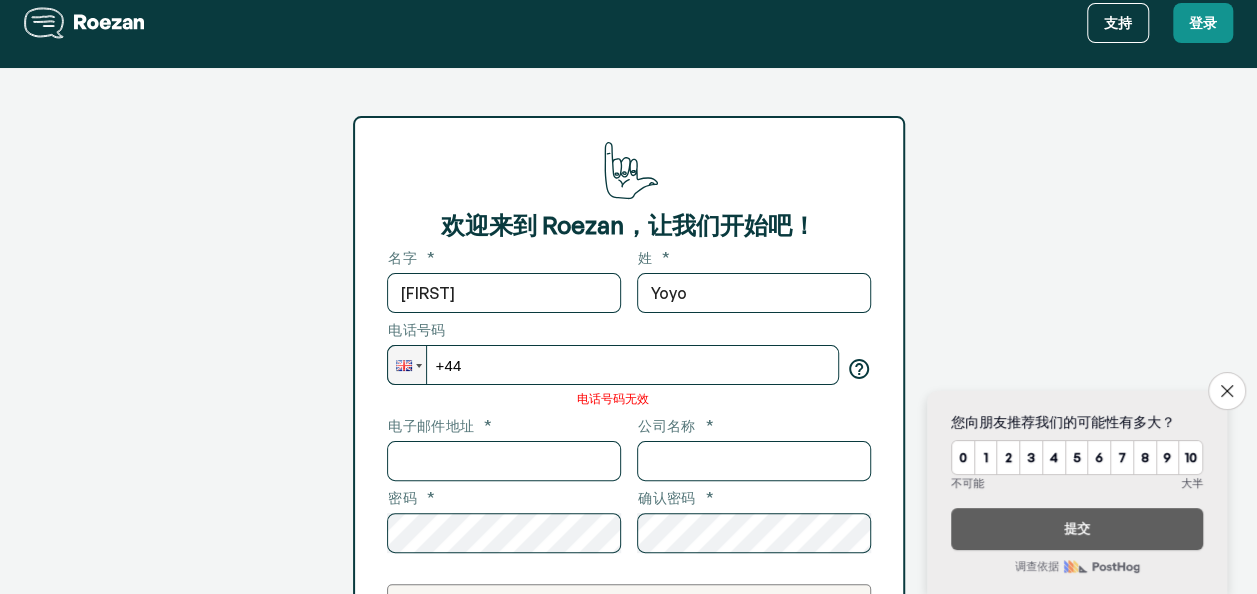 click on "+44" at bounding box center (613, 365) 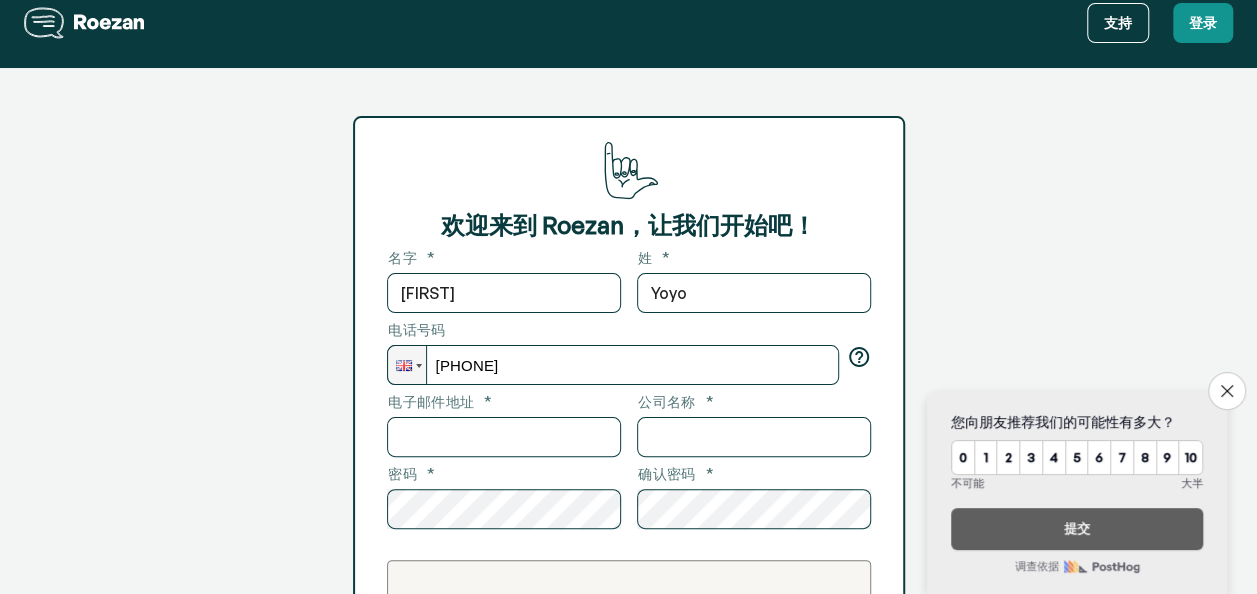 click on "[PHONE]" at bounding box center (613, 365) 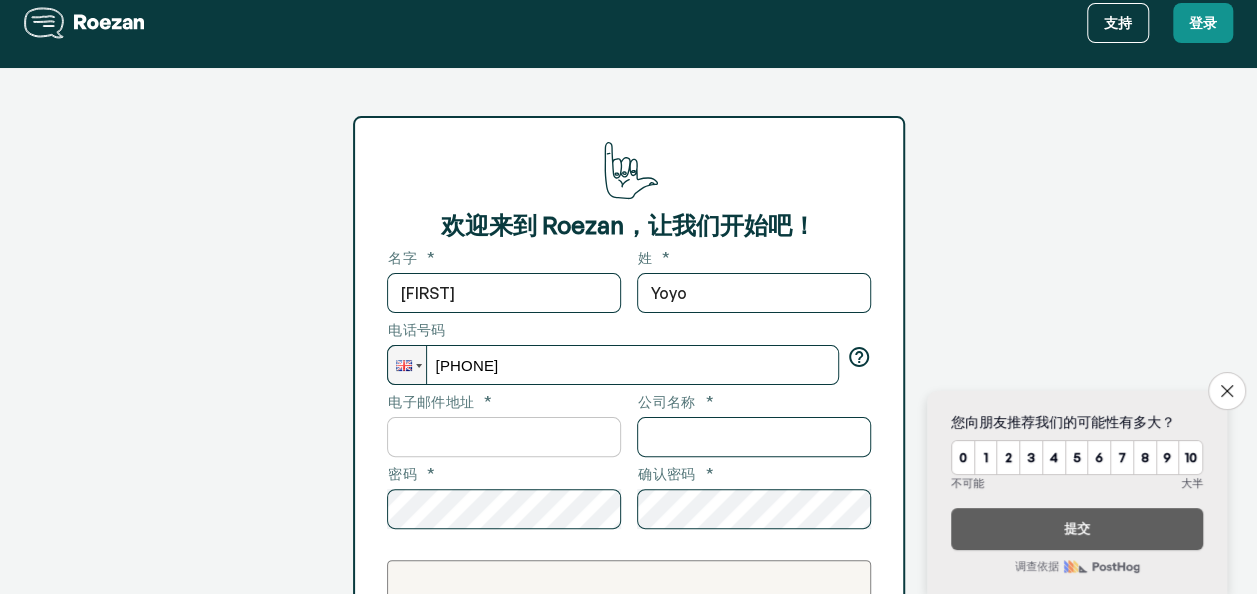 type on "[PHONE]" 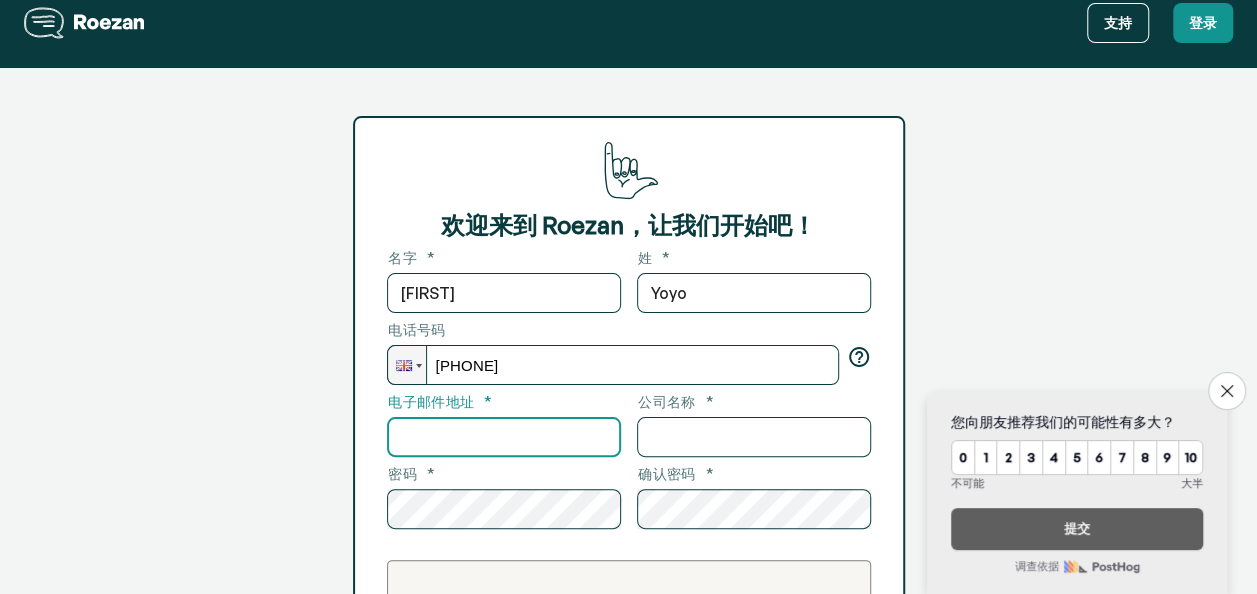 click at bounding box center (504, 437) 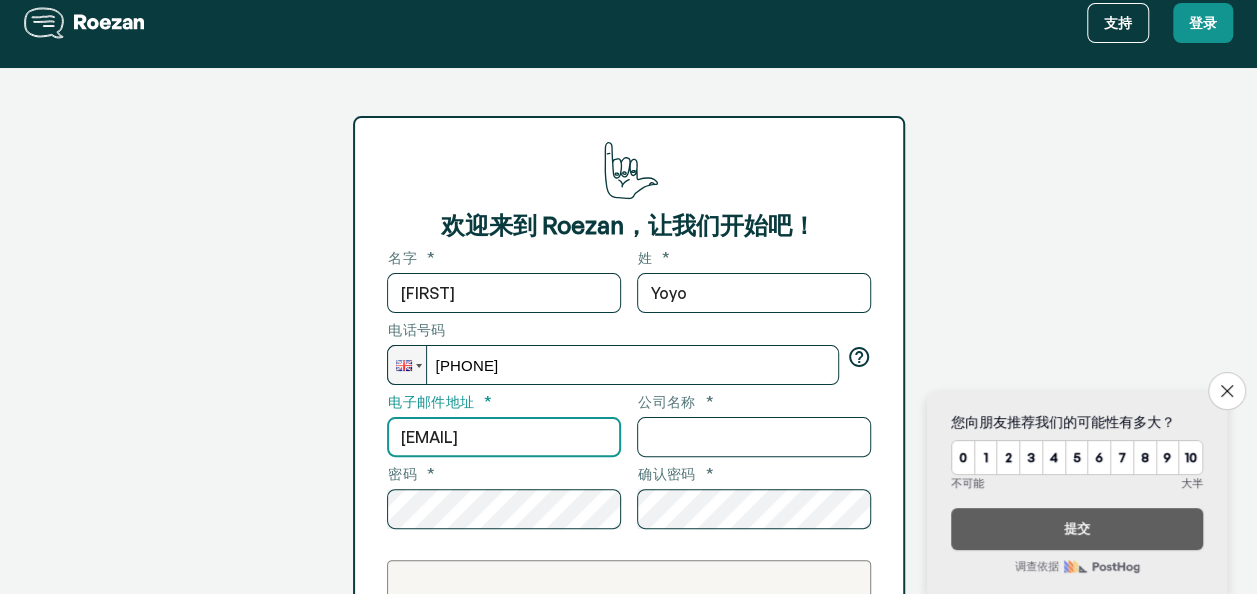type on "[EMAIL]" 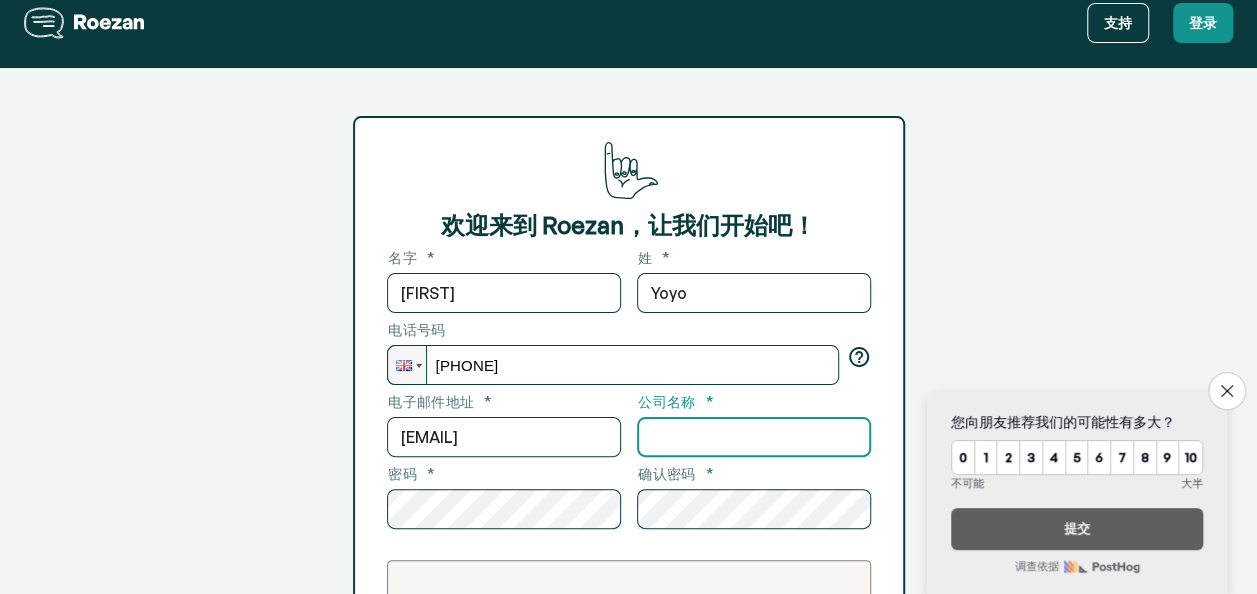 click at bounding box center (754, 437) 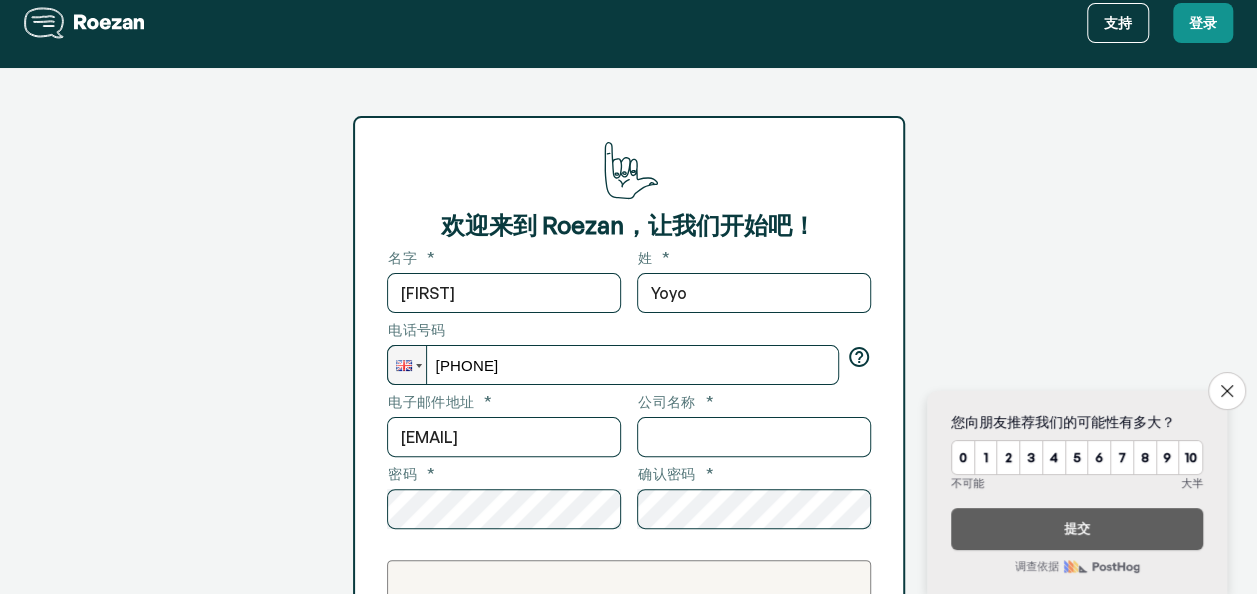 click on "确认密码   * ​" at bounding box center [746, 493] 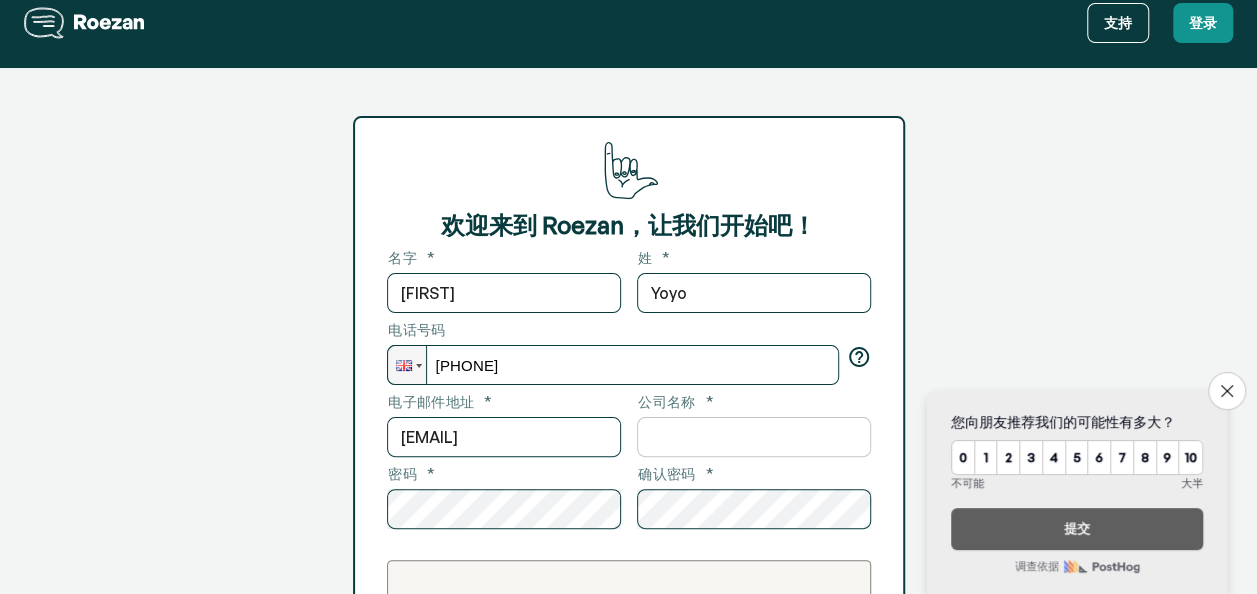 click at bounding box center (754, 437) 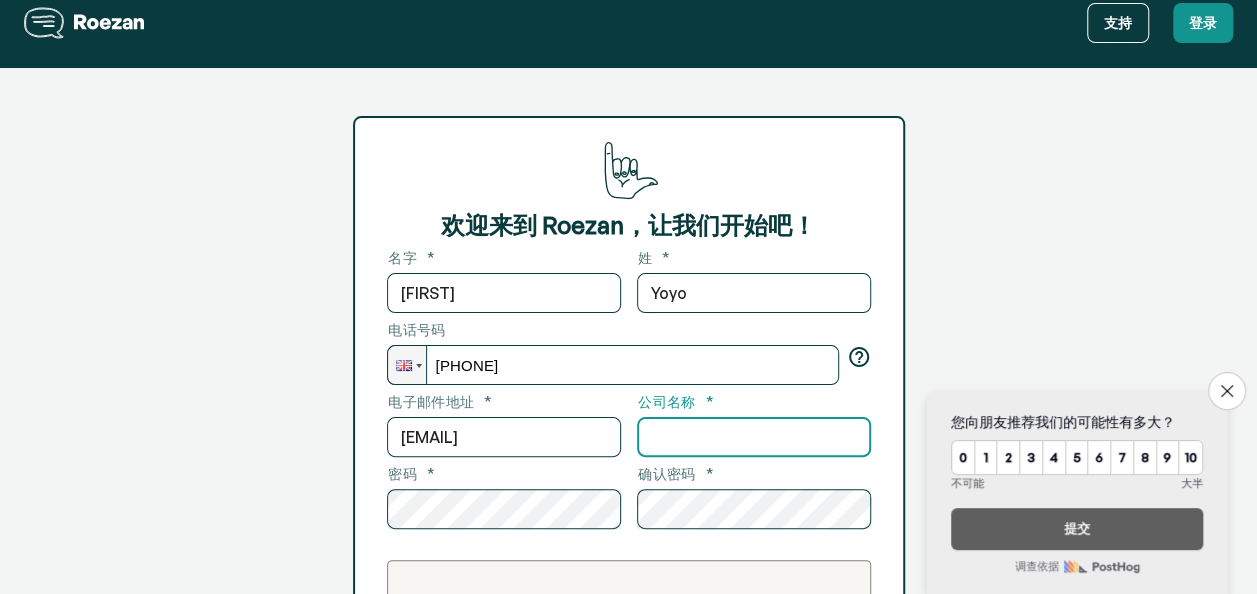 paste on "avalonc" 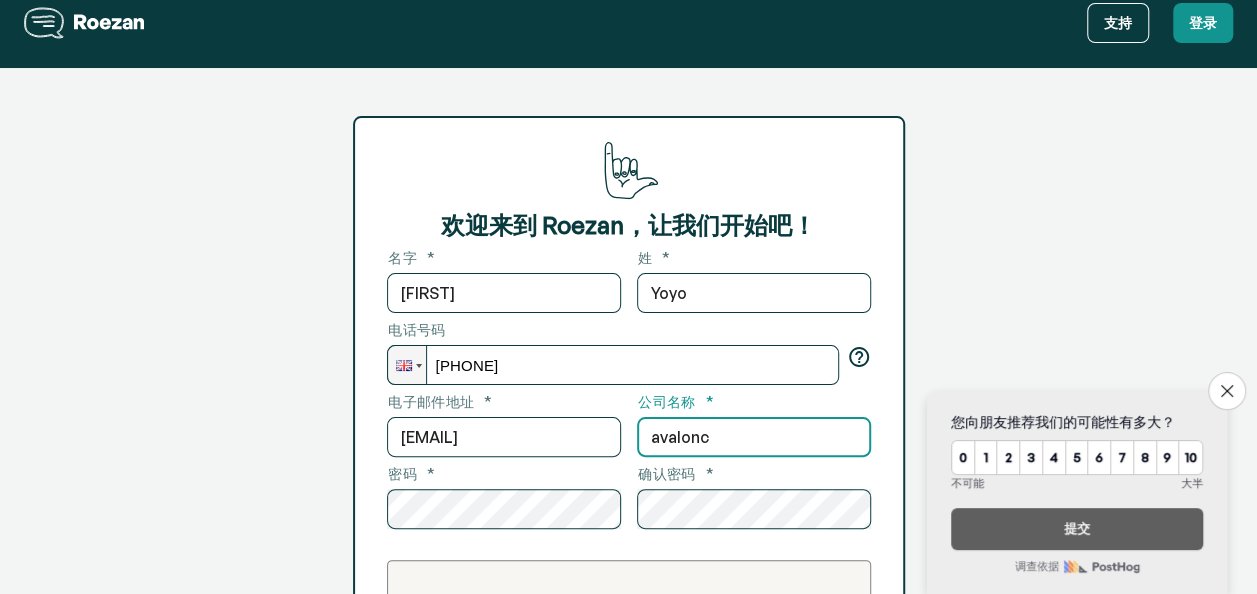 type on "avalonc" 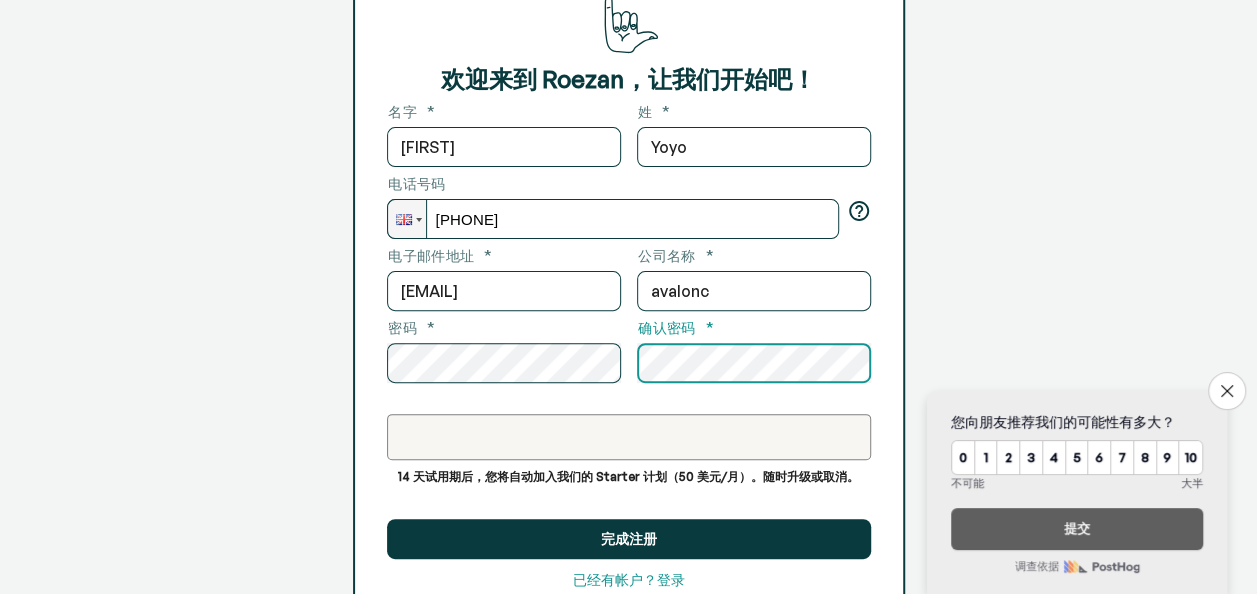 scroll, scrollTop: 222, scrollLeft: 0, axis: vertical 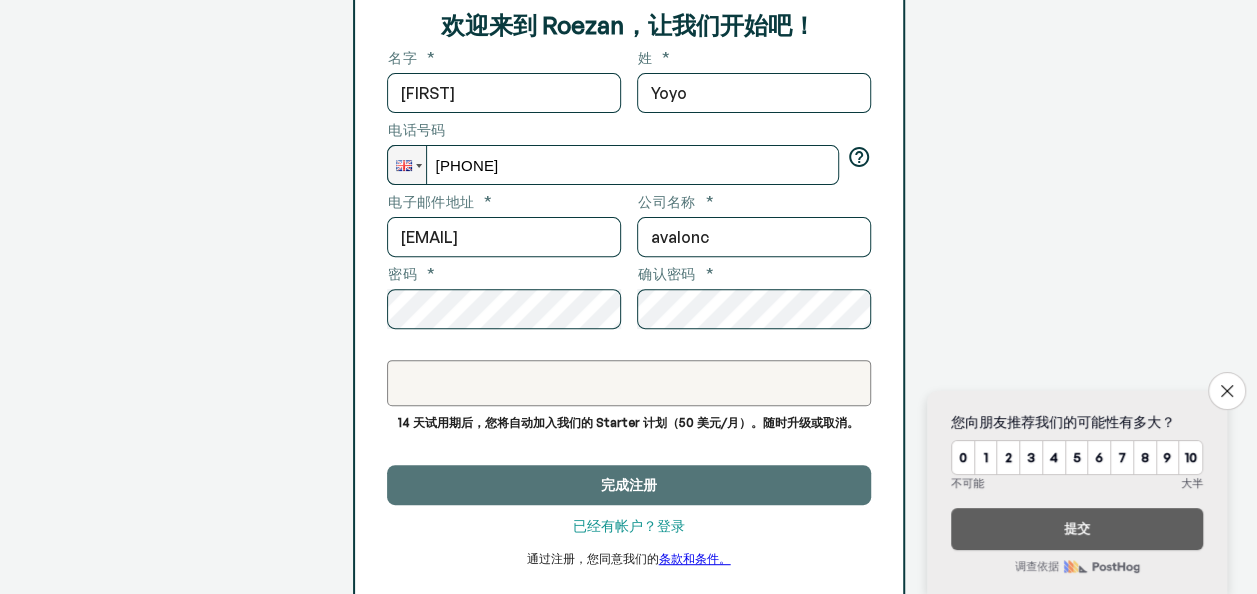 click on "完成注册" at bounding box center (629, 485) 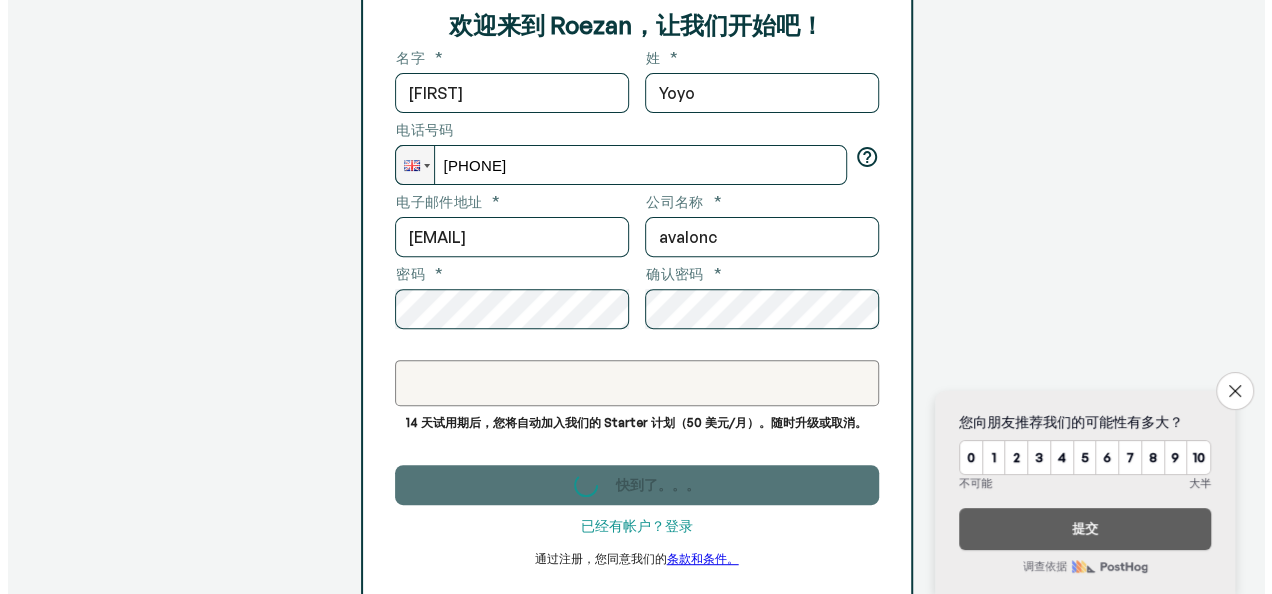 scroll, scrollTop: 0, scrollLeft: 0, axis: both 